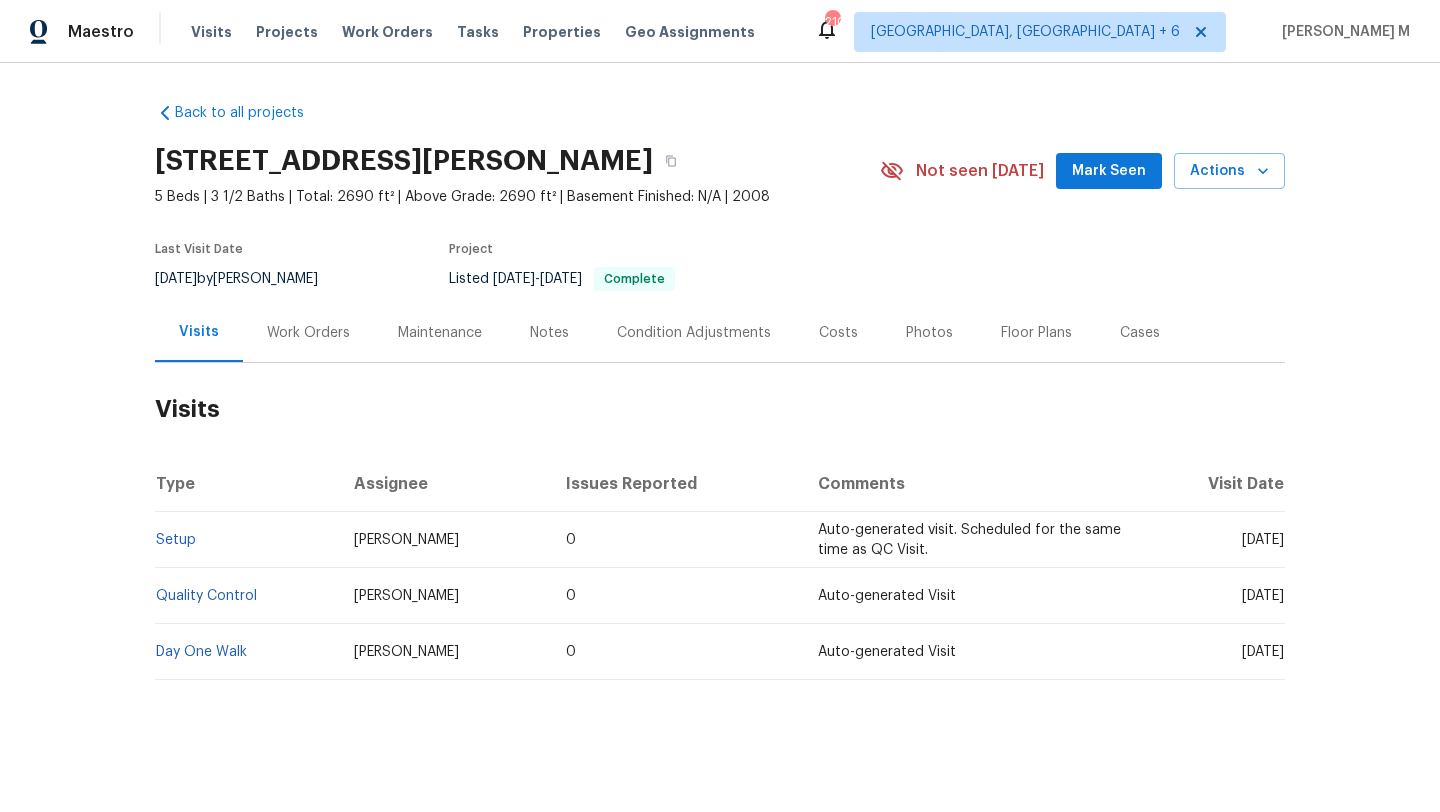 scroll, scrollTop: 0, scrollLeft: 0, axis: both 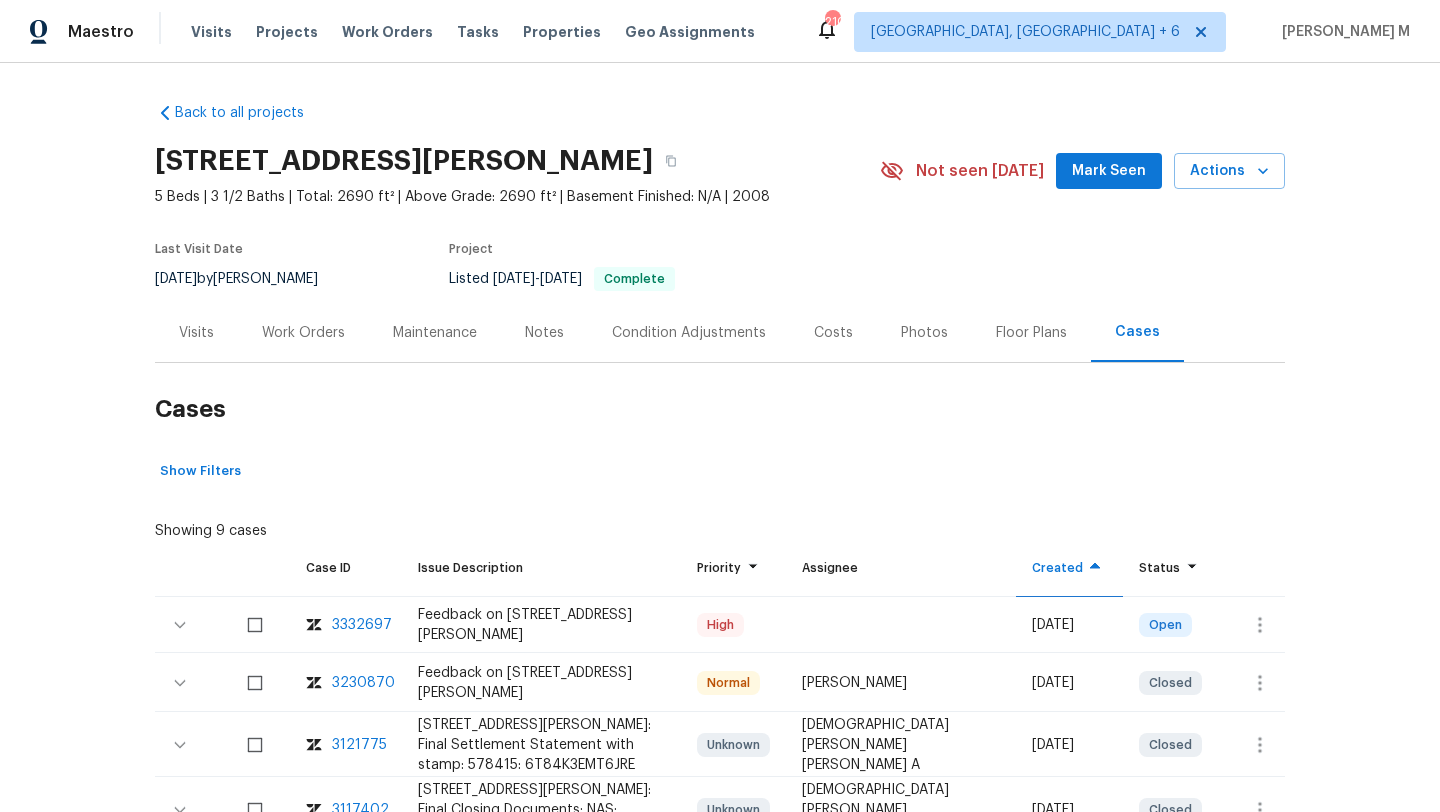 click on "Visits" at bounding box center (196, 332) 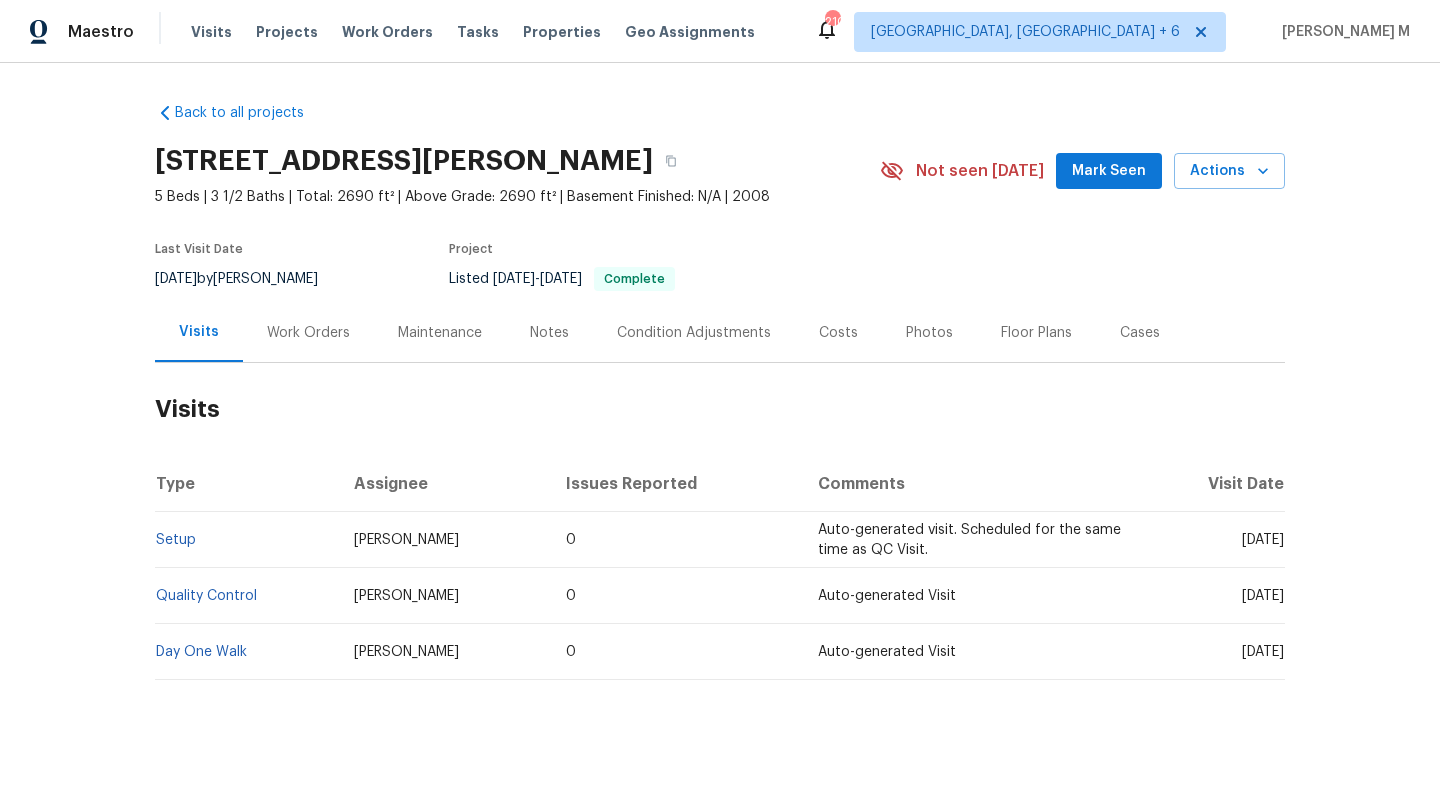 drag, startPoint x: 1189, startPoint y: 538, endPoint x: 1237, endPoint y: 544, distance: 48.373547 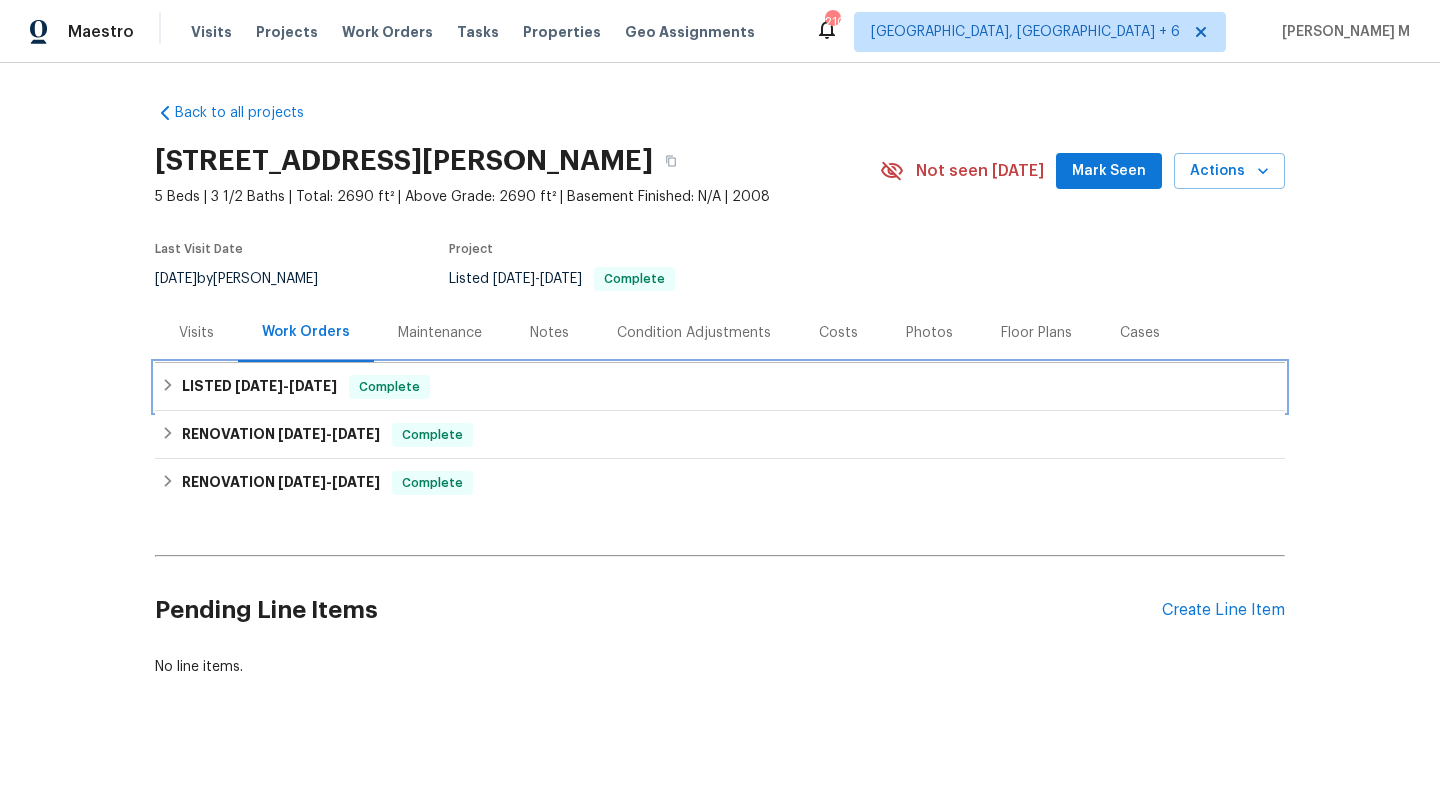 click on "[DATE]" at bounding box center (313, 386) 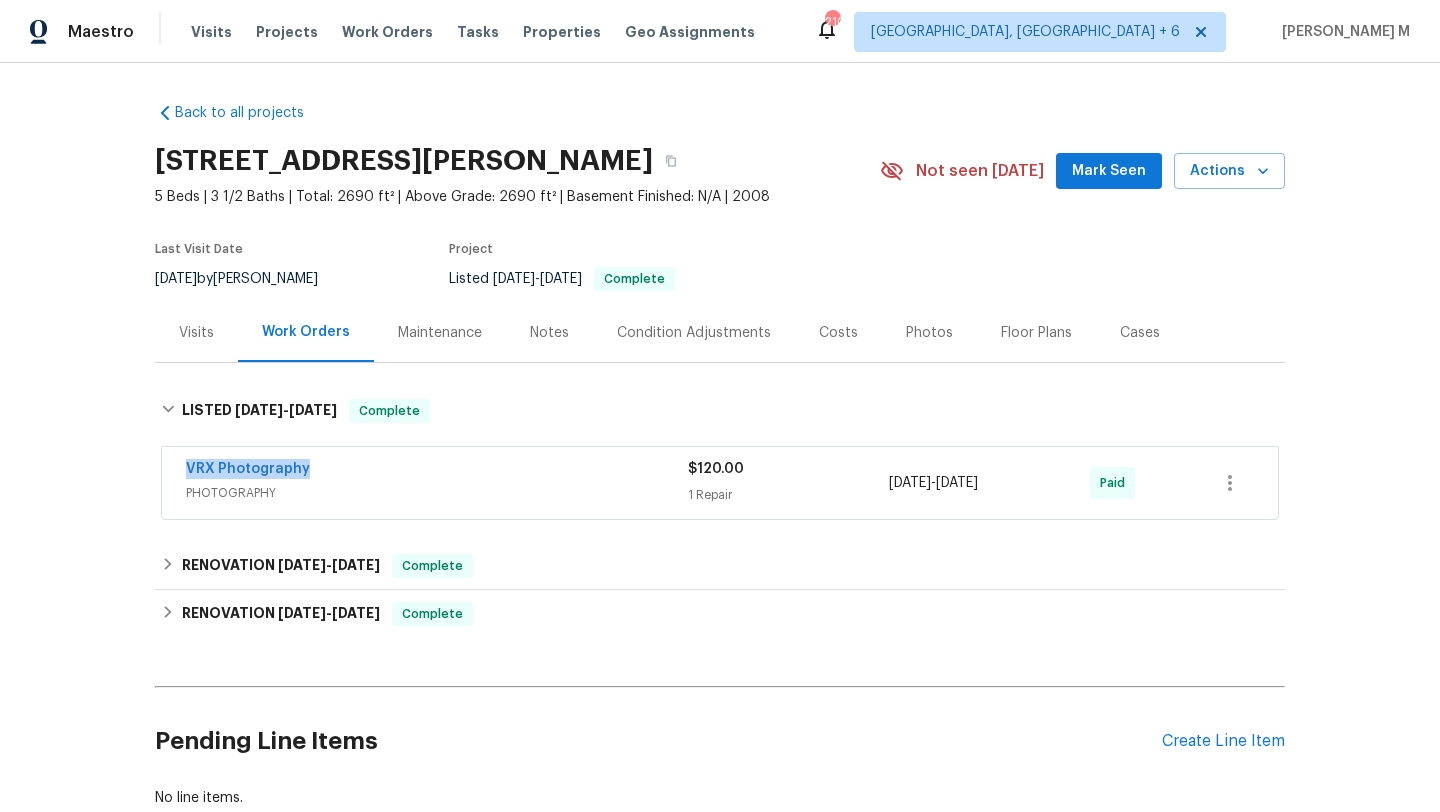 drag, startPoint x: 168, startPoint y: 467, endPoint x: 321, endPoint y: 468, distance: 153.00327 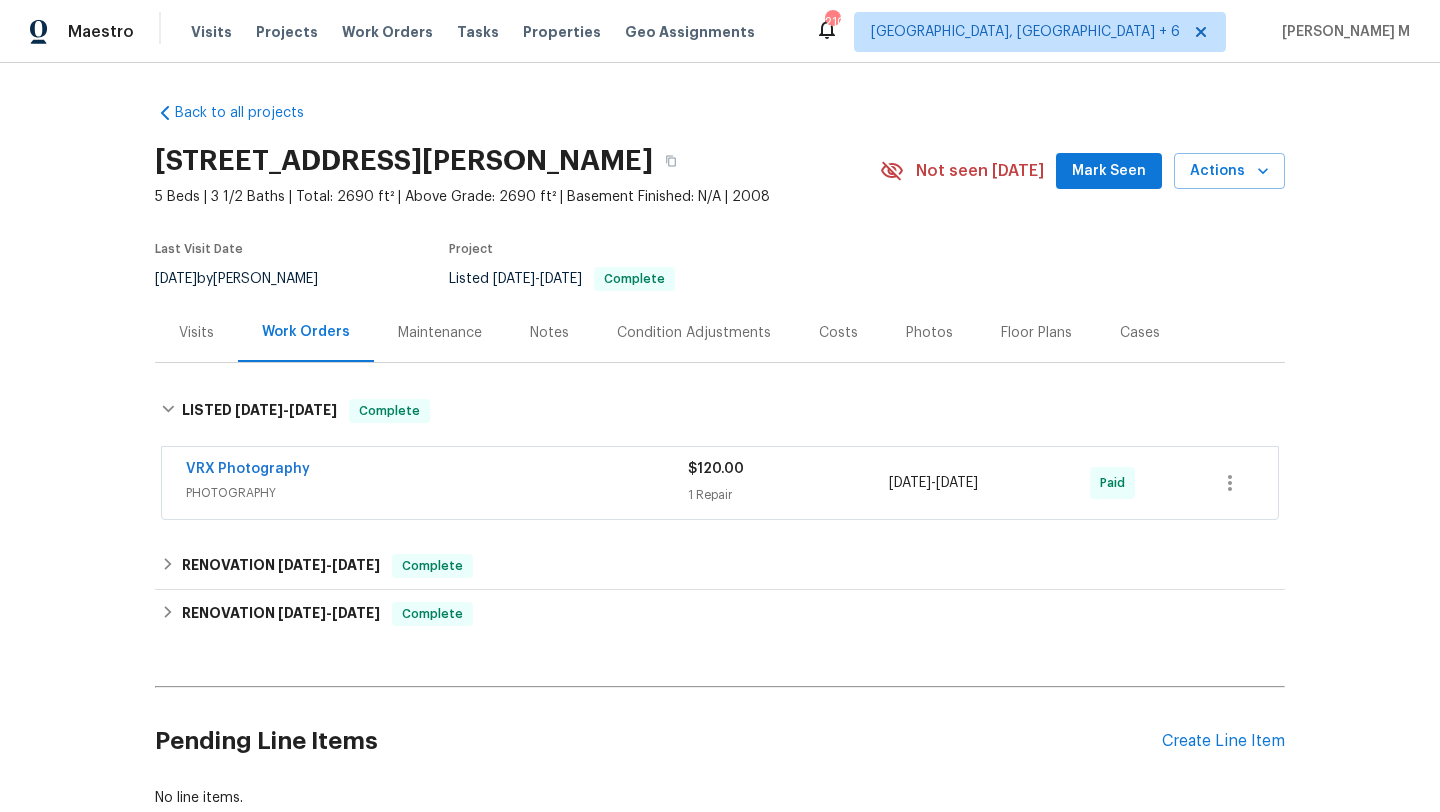 click on "Cases" at bounding box center [1140, 332] 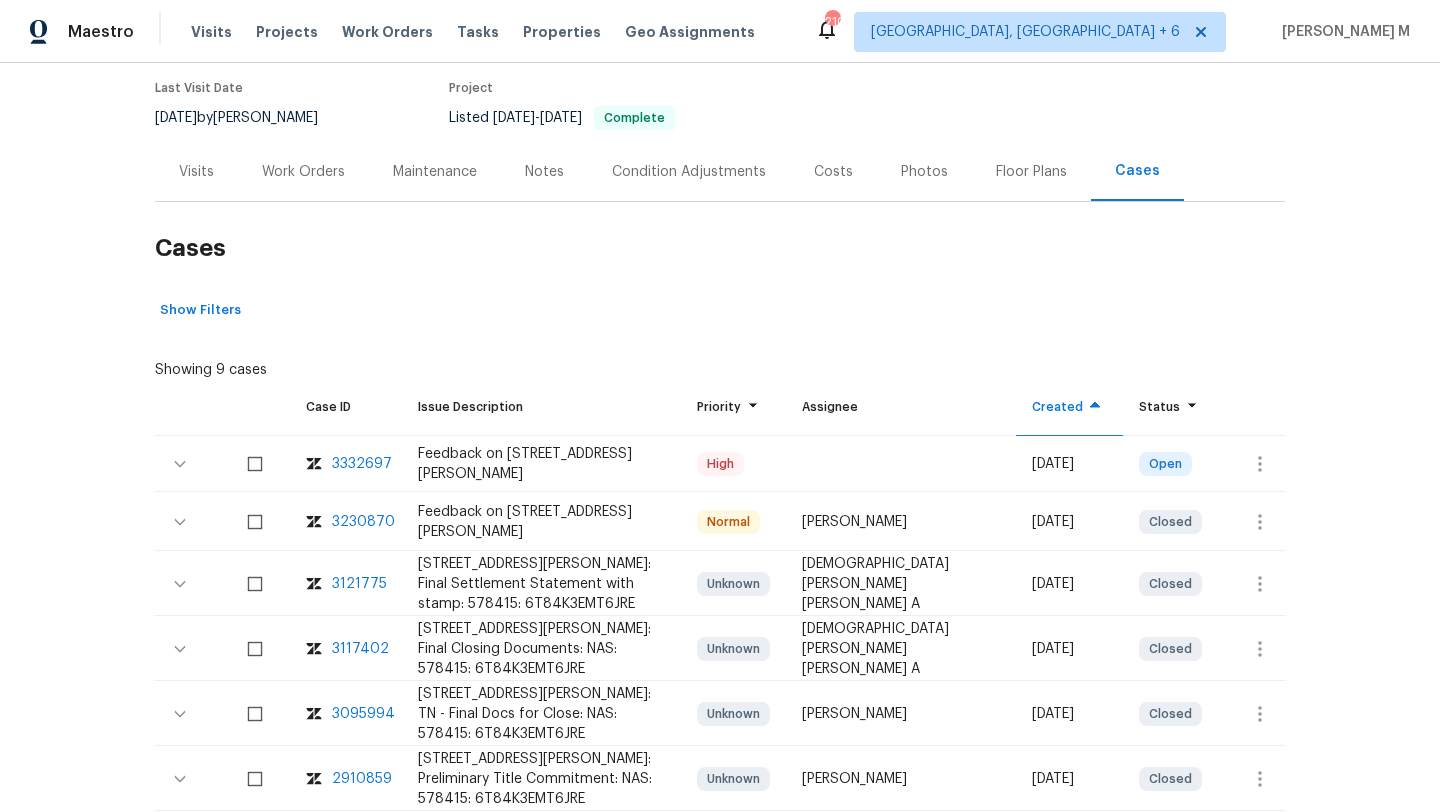 scroll, scrollTop: 181, scrollLeft: 0, axis: vertical 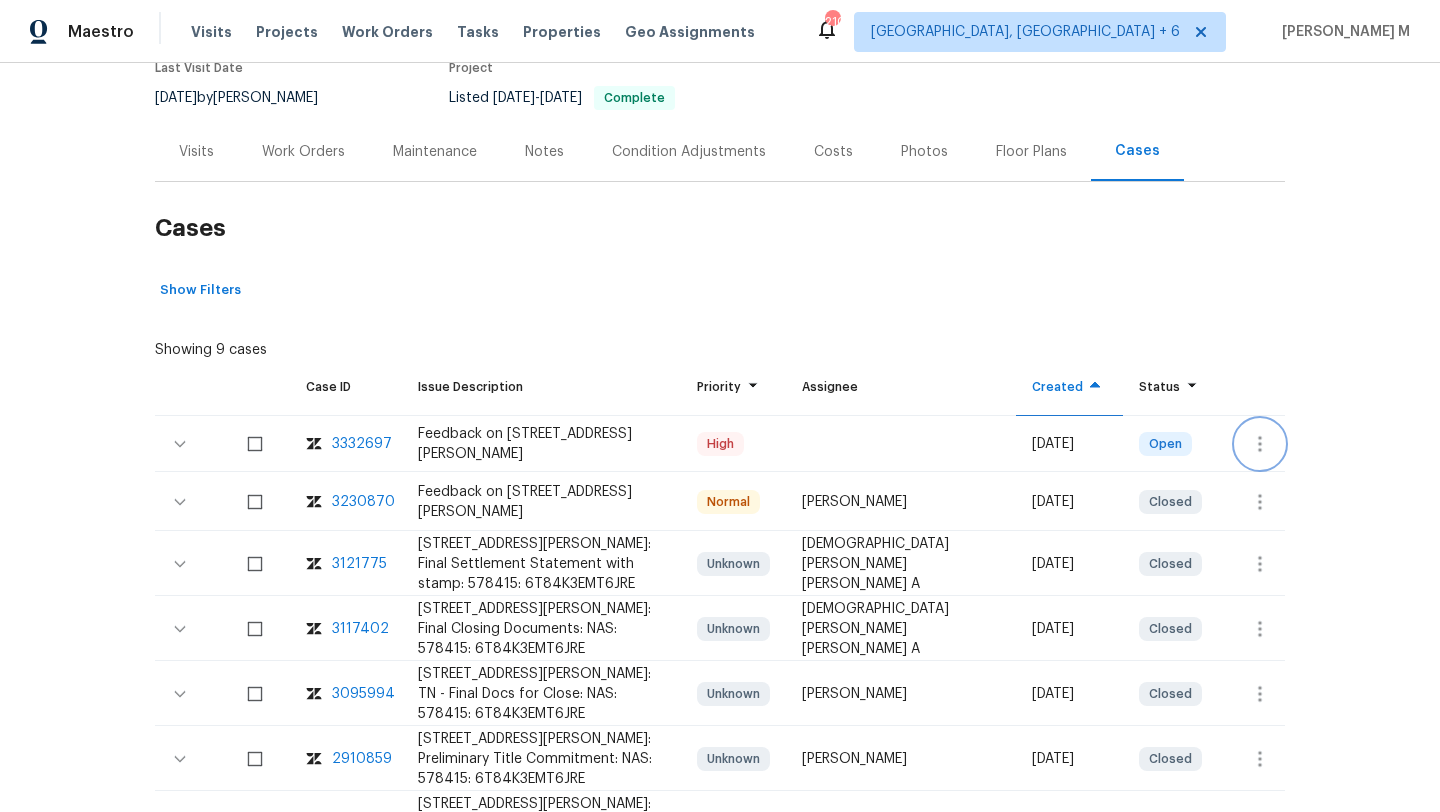 click at bounding box center (1260, 444) 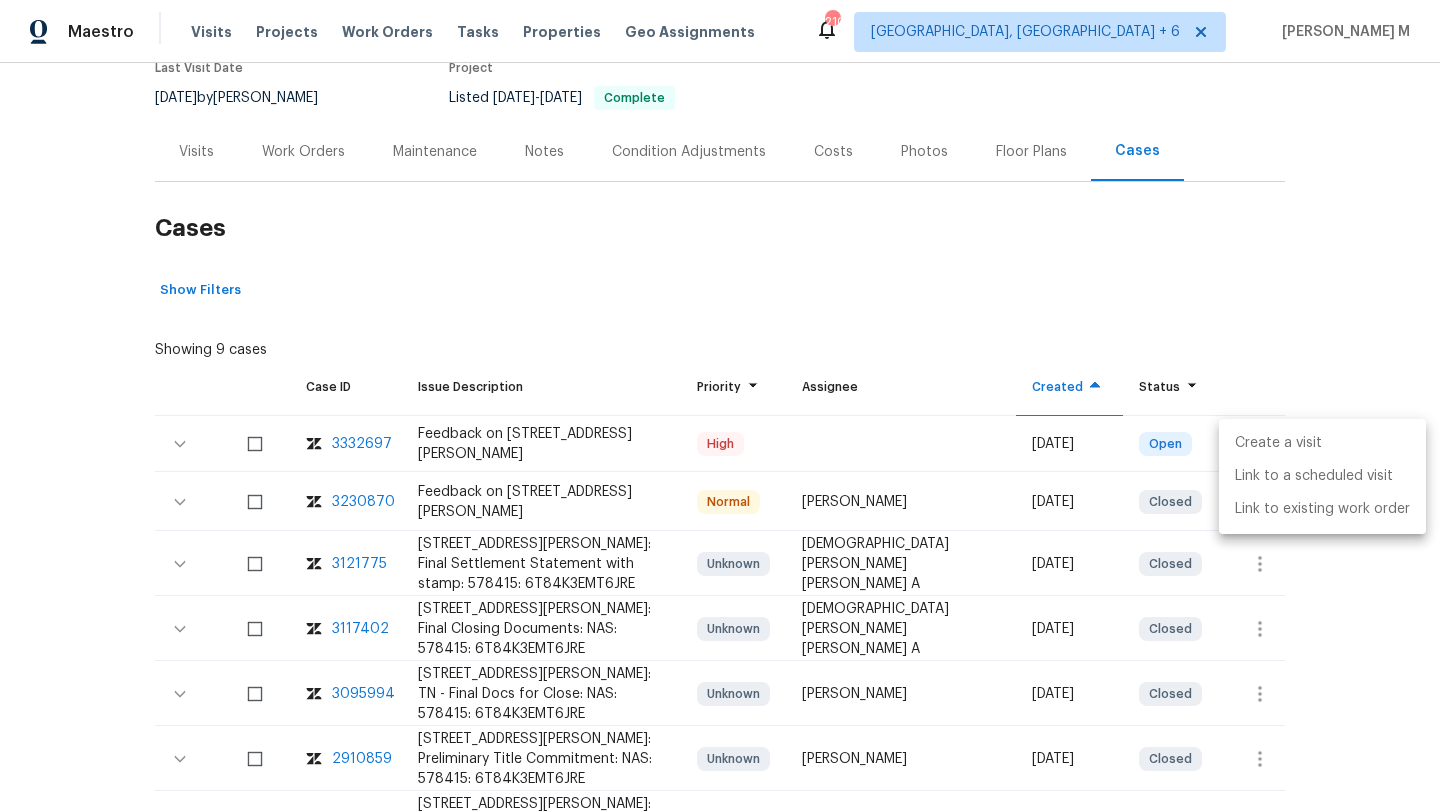 click on "Create a visit" at bounding box center [1322, 443] 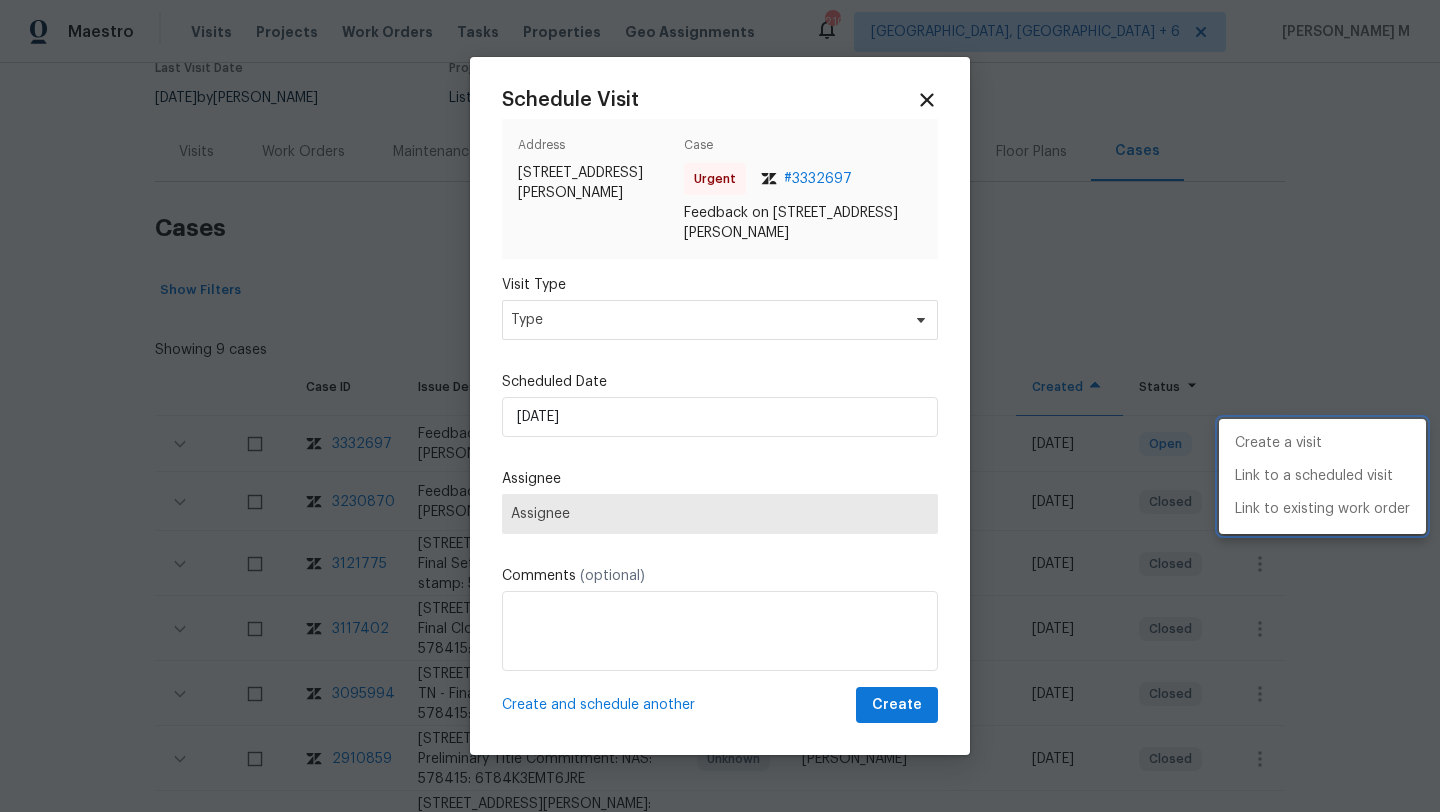 click at bounding box center (720, 406) 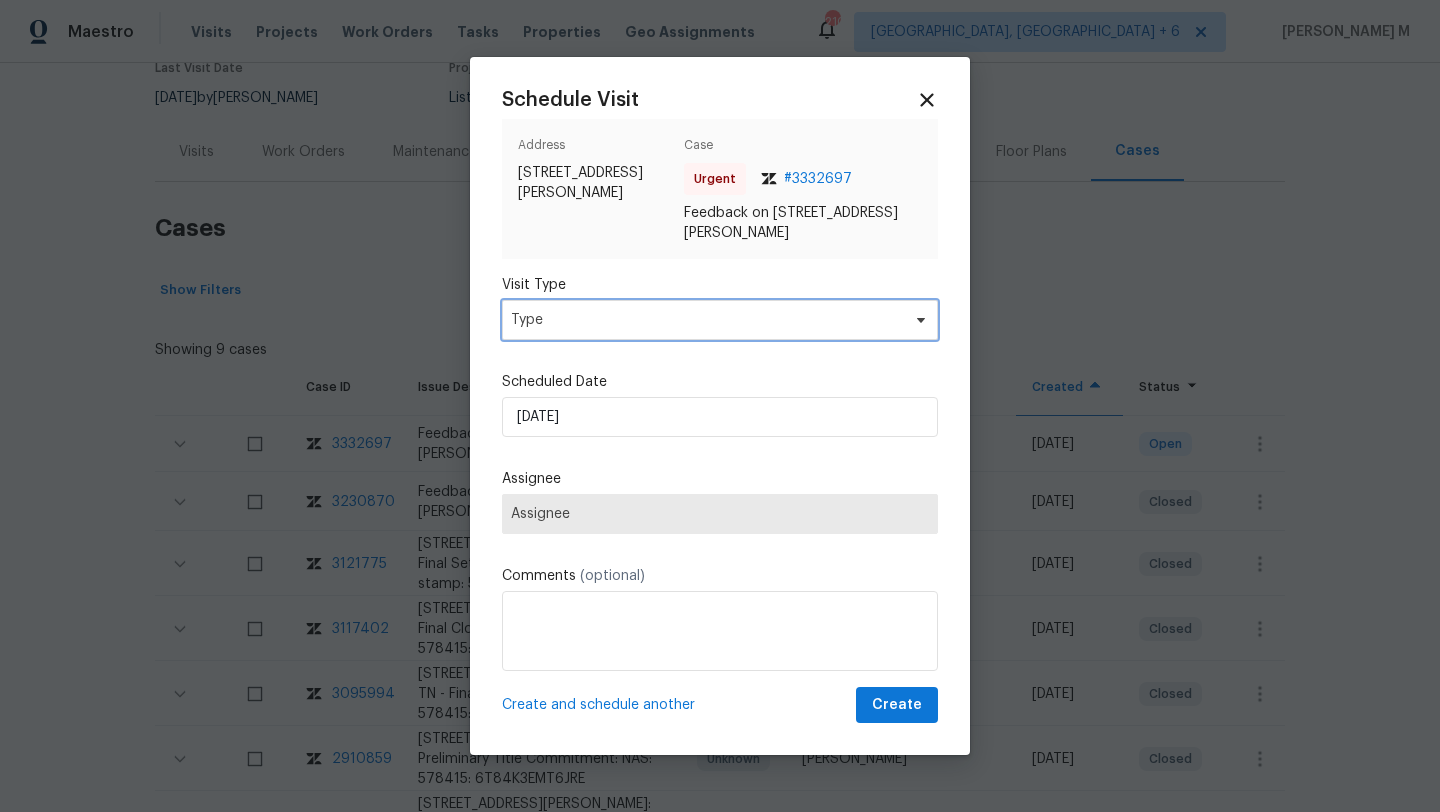 click on "Type" at bounding box center (705, 320) 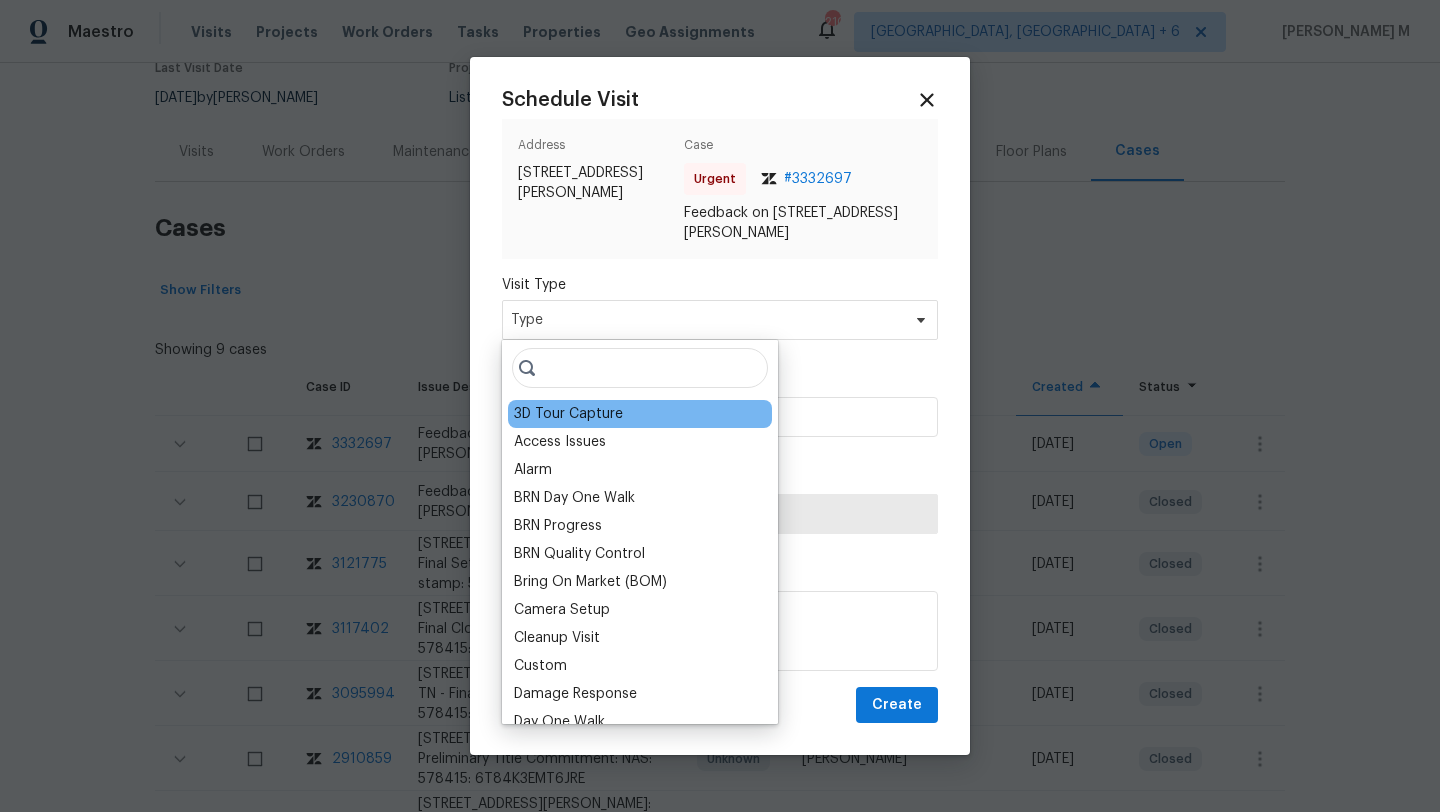 click on "3D Tour Capture" at bounding box center (568, 414) 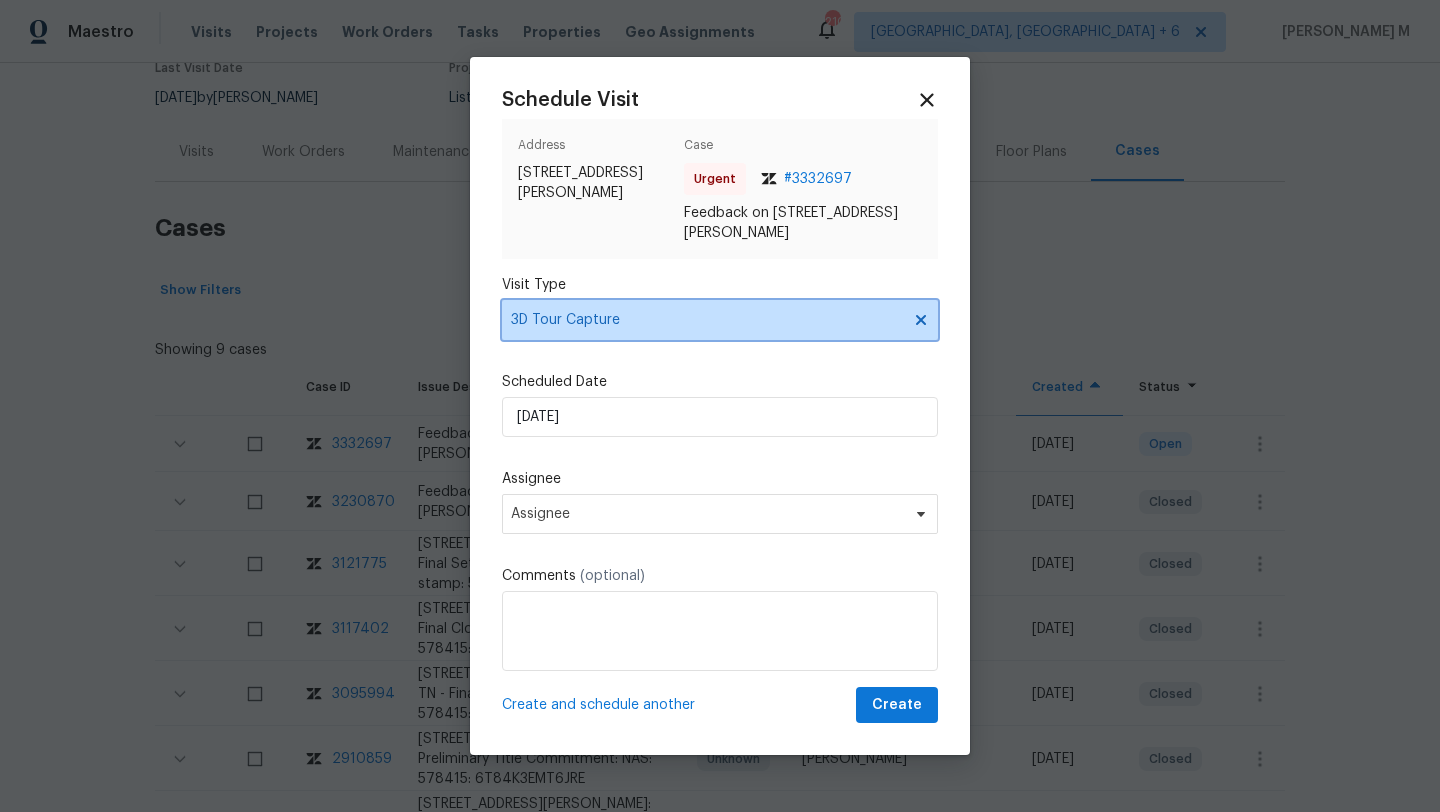 click 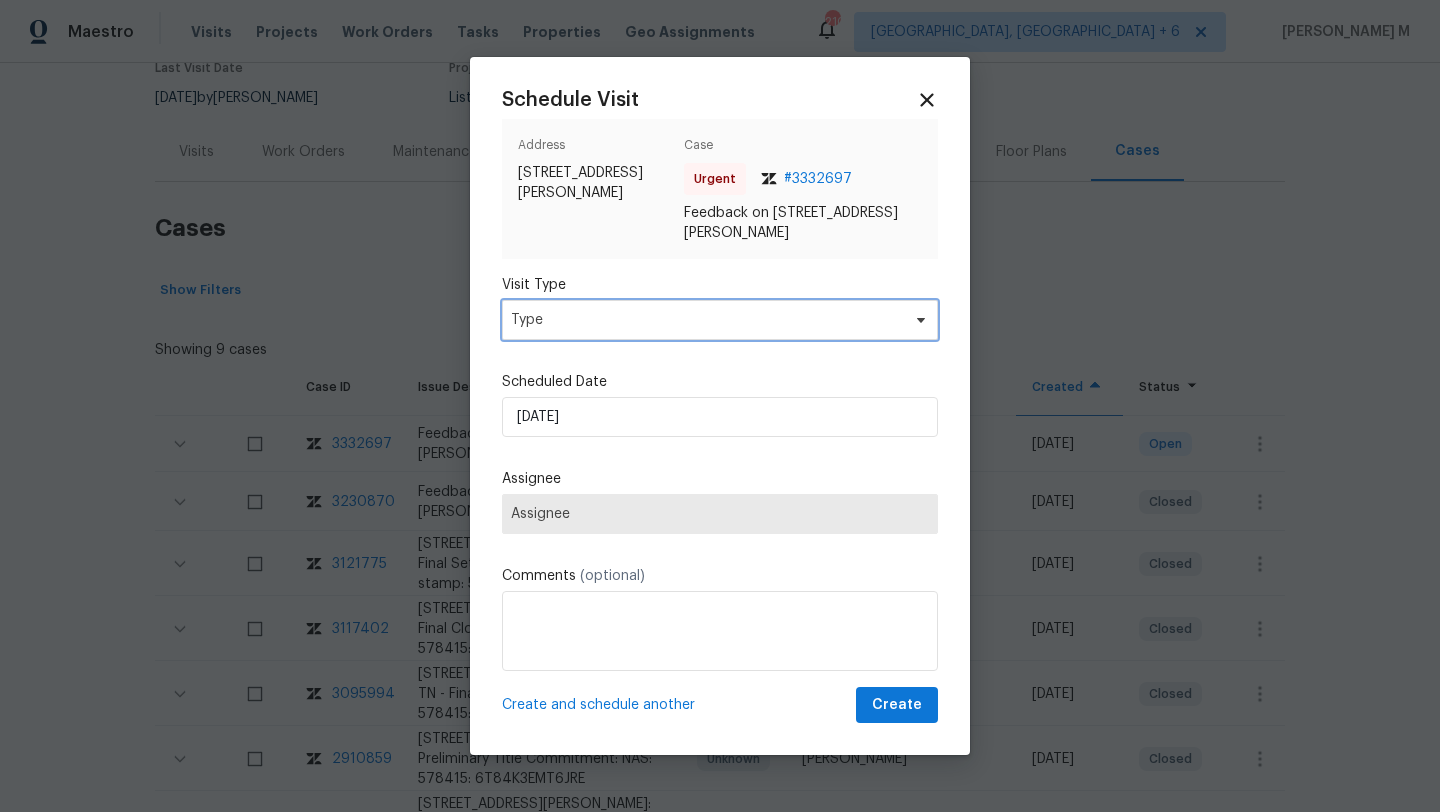 click on "Type" at bounding box center [720, 320] 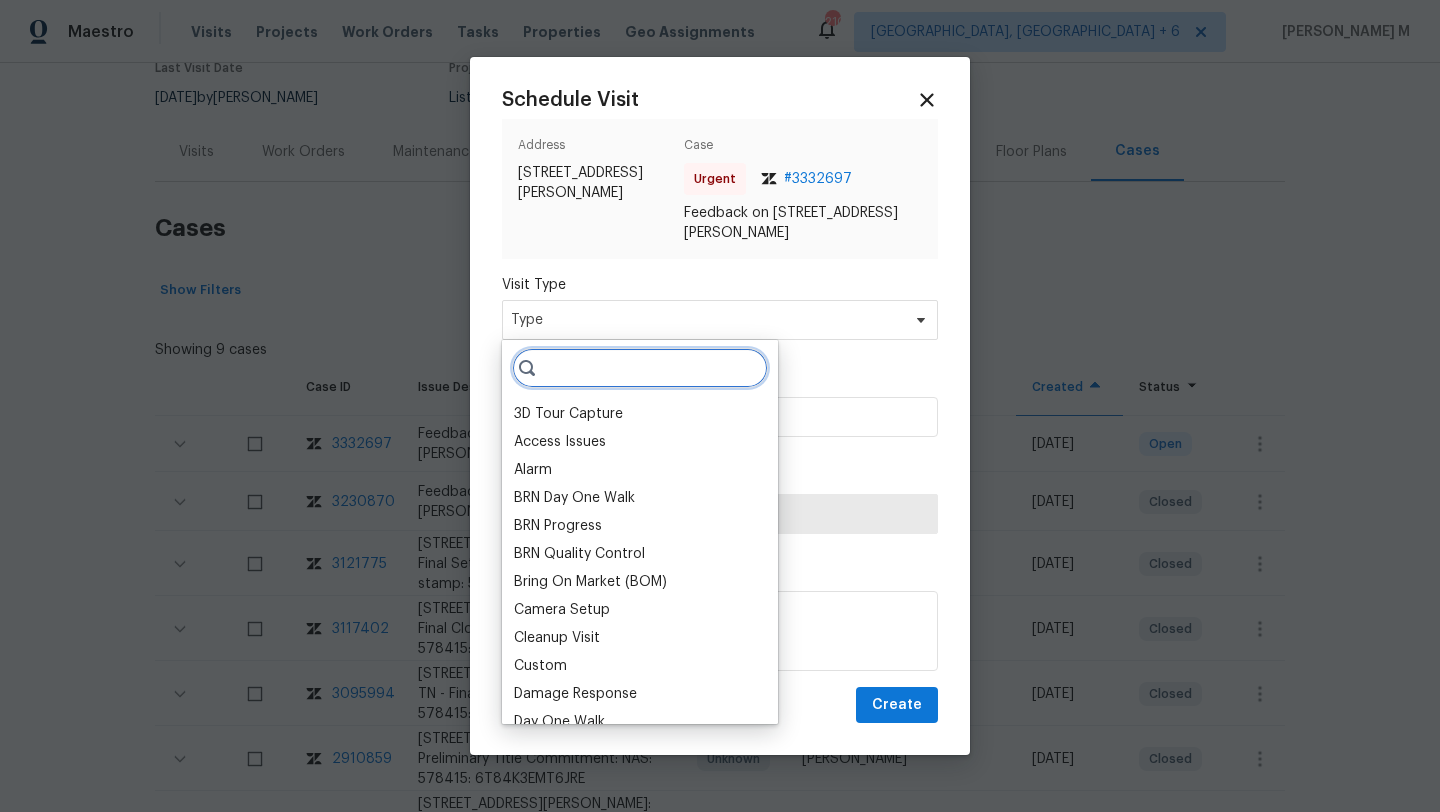 click at bounding box center (640, 368) 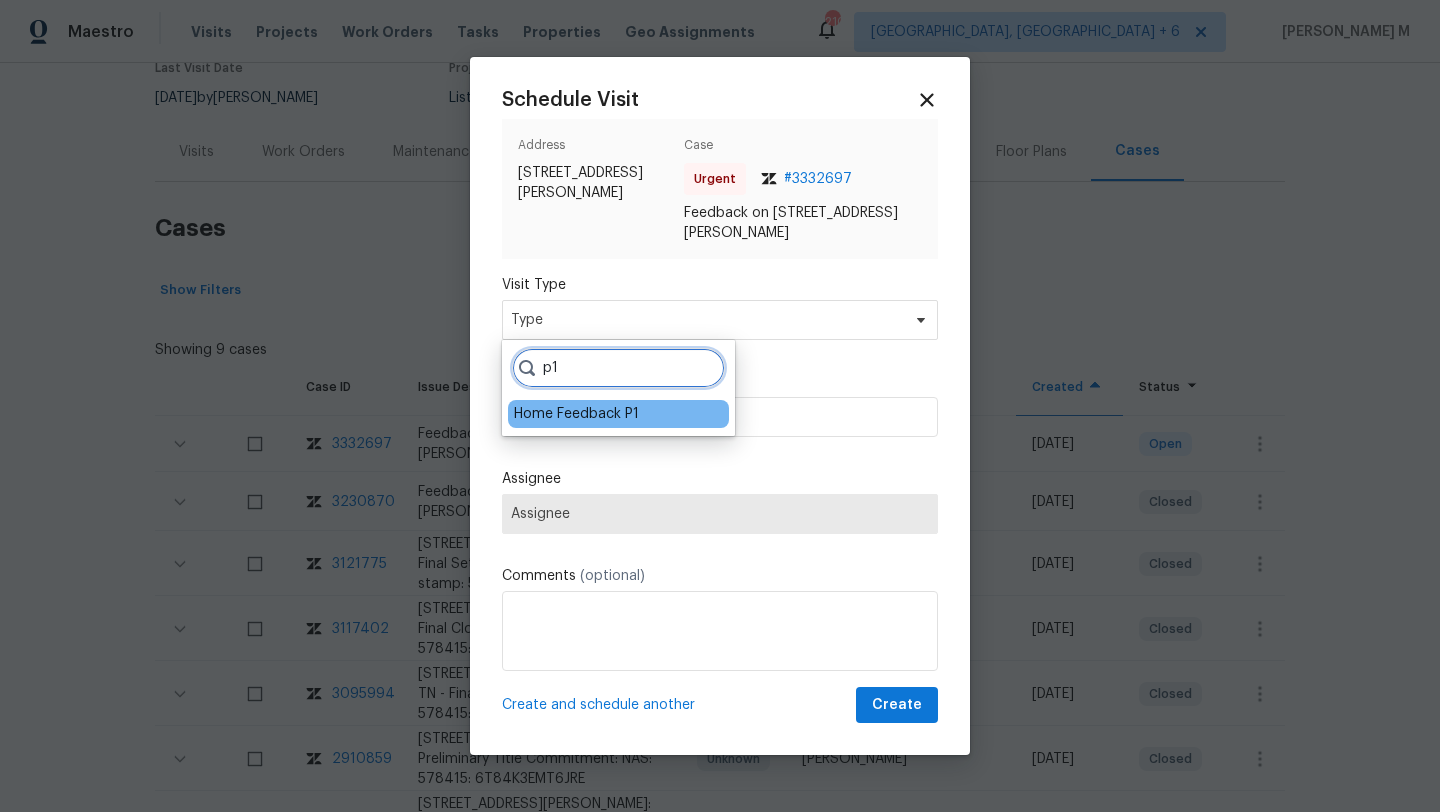 type on "p1" 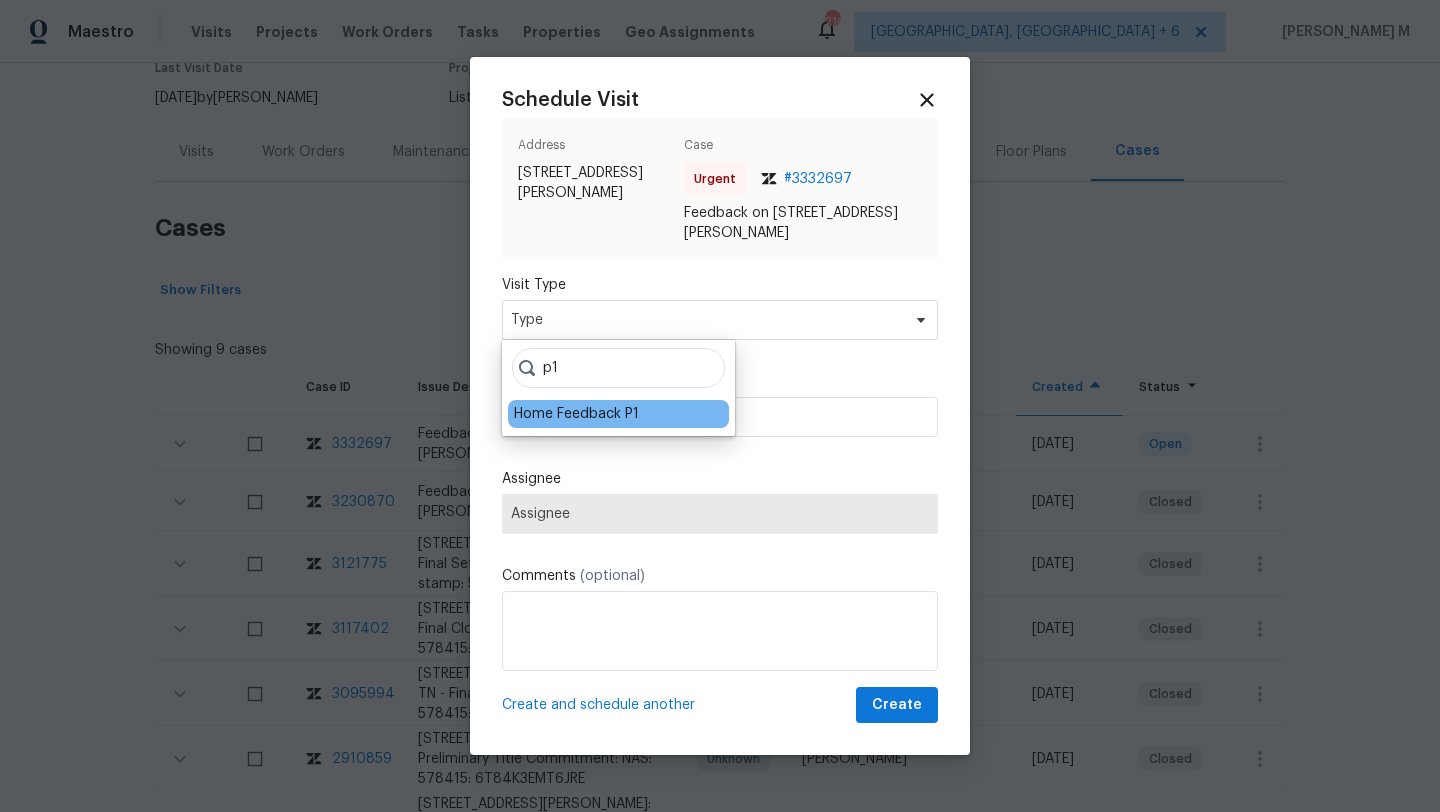 click on "Home Feedback P1" at bounding box center [576, 414] 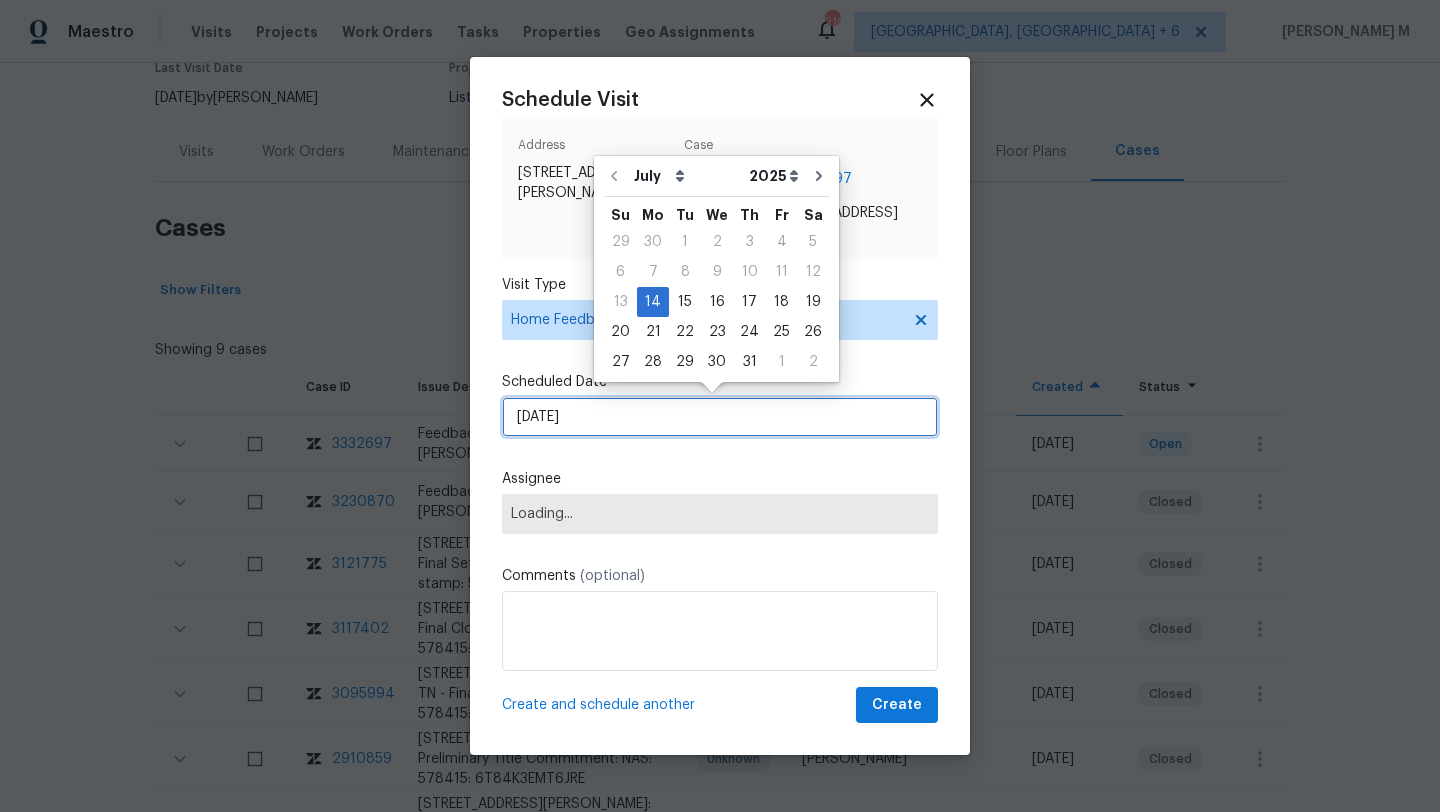 click on "[DATE]" at bounding box center (720, 417) 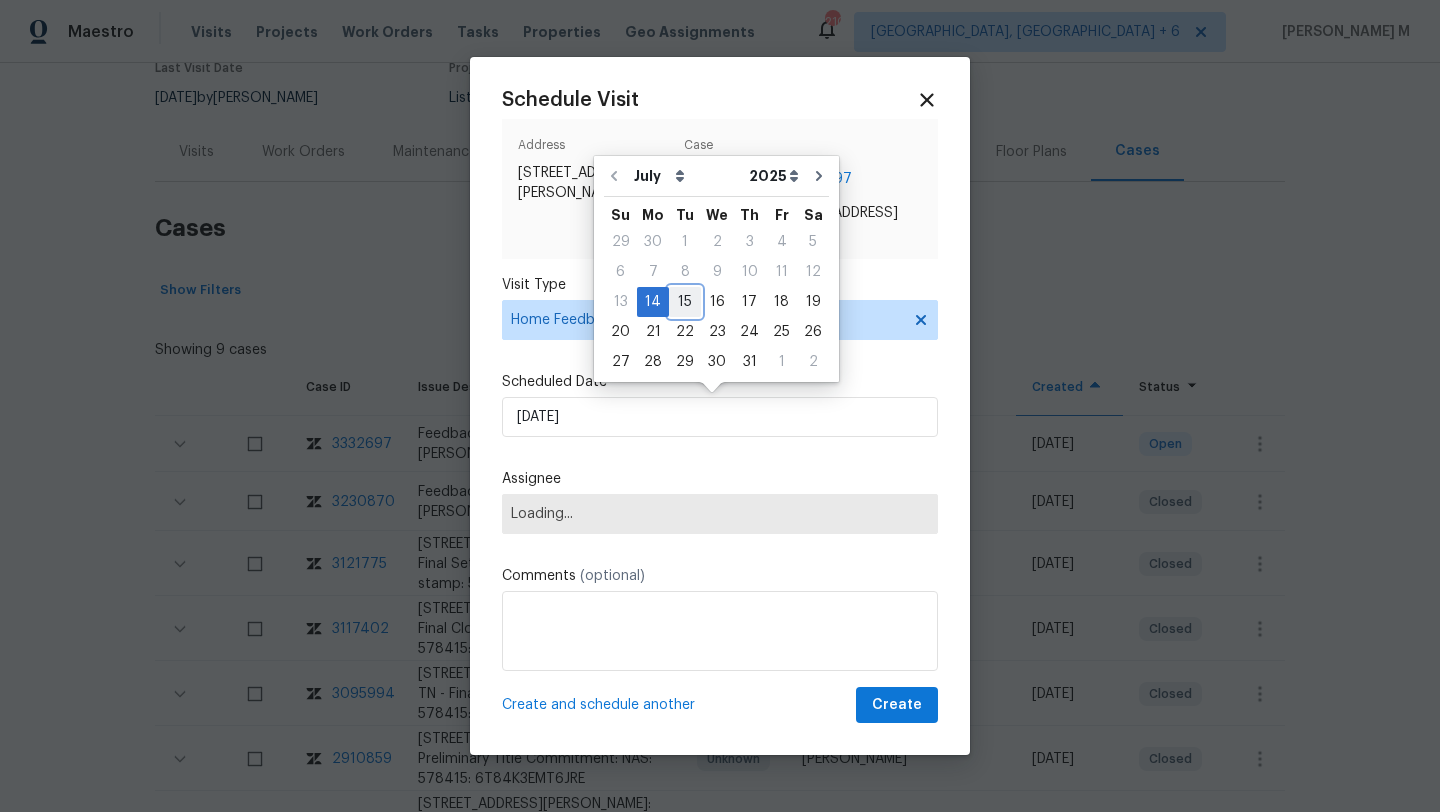 click on "15" at bounding box center (685, 302) 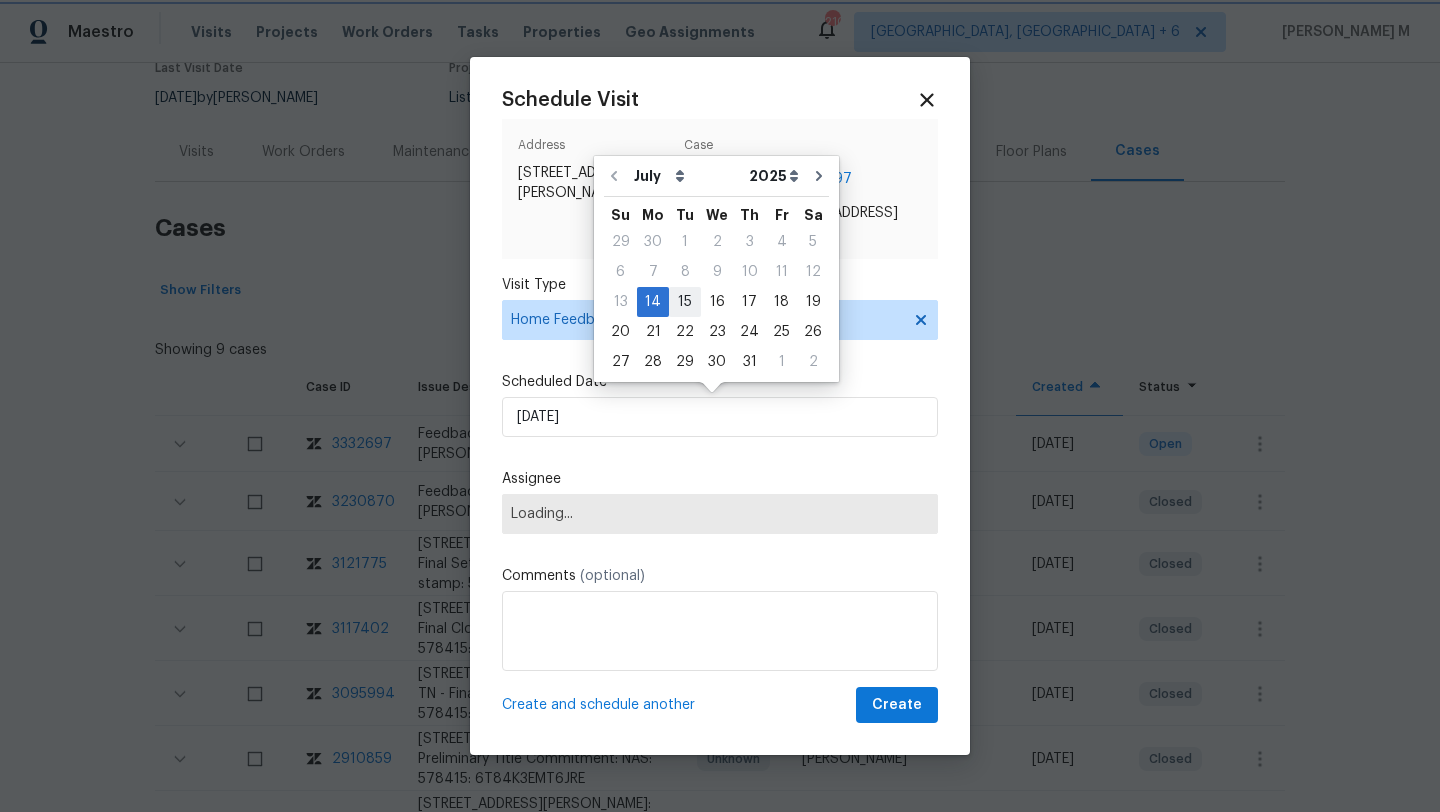 type on "[DATE]" 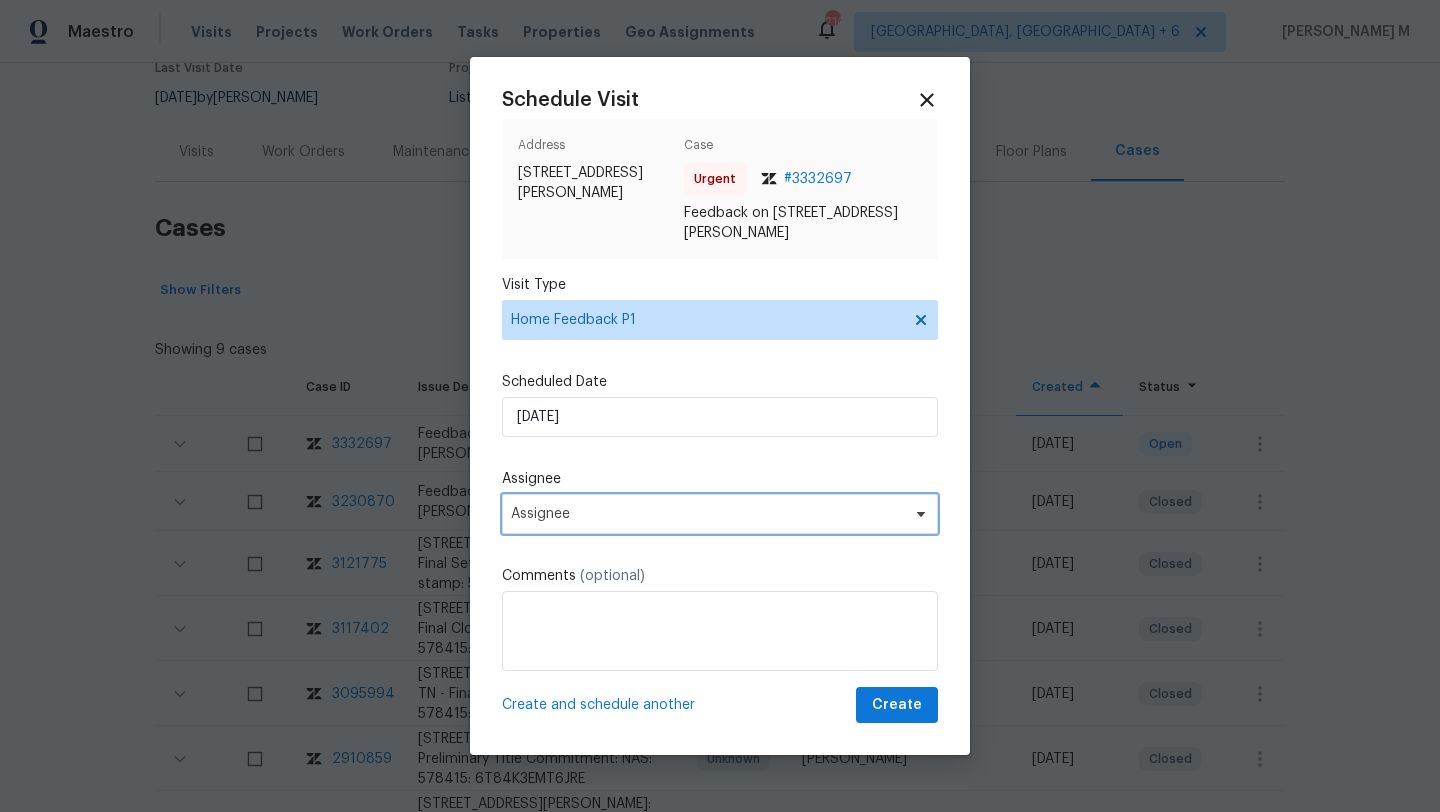 click on "Assignee" at bounding box center (707, 514) 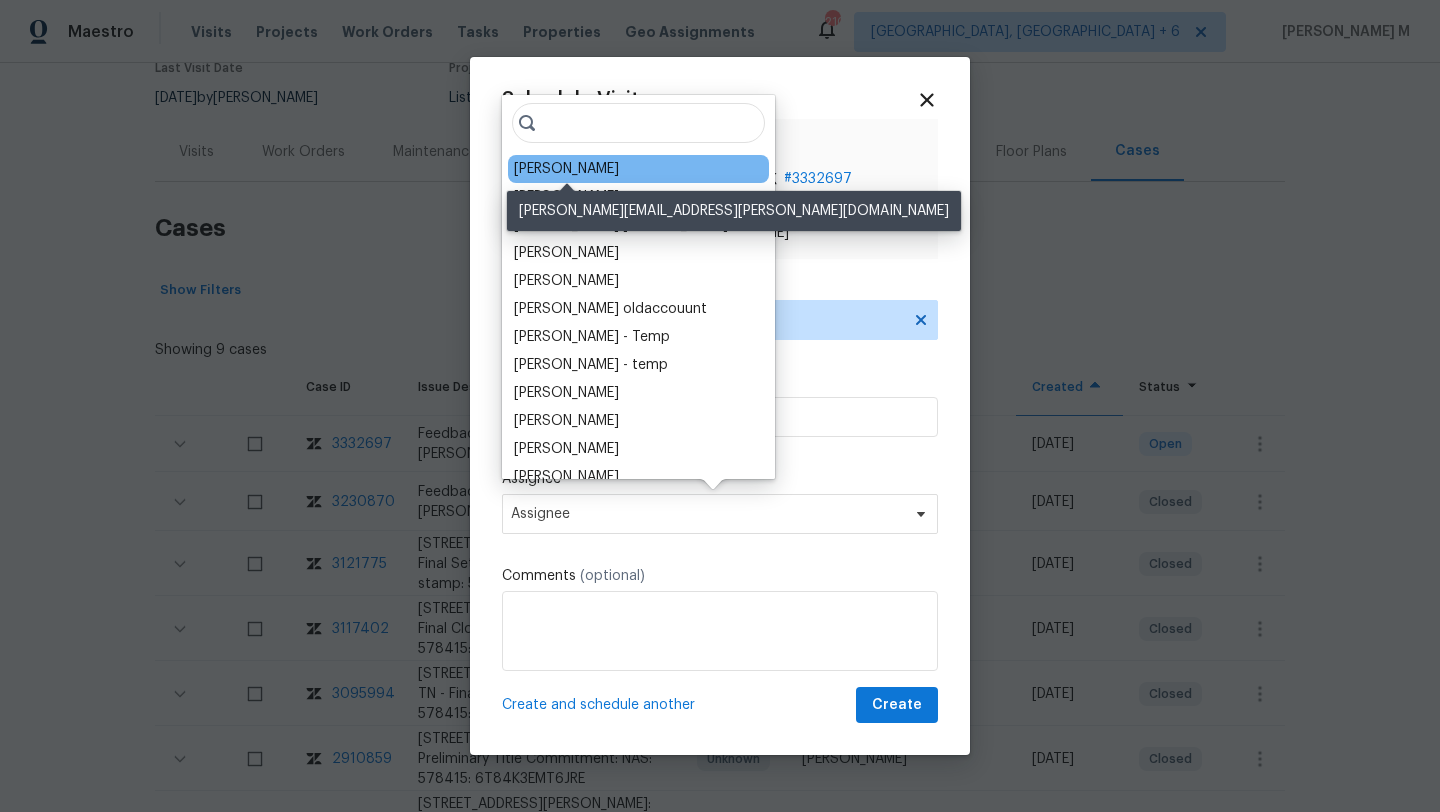 click on "[PERSON_NAME]" at bounding box center (566, 169) 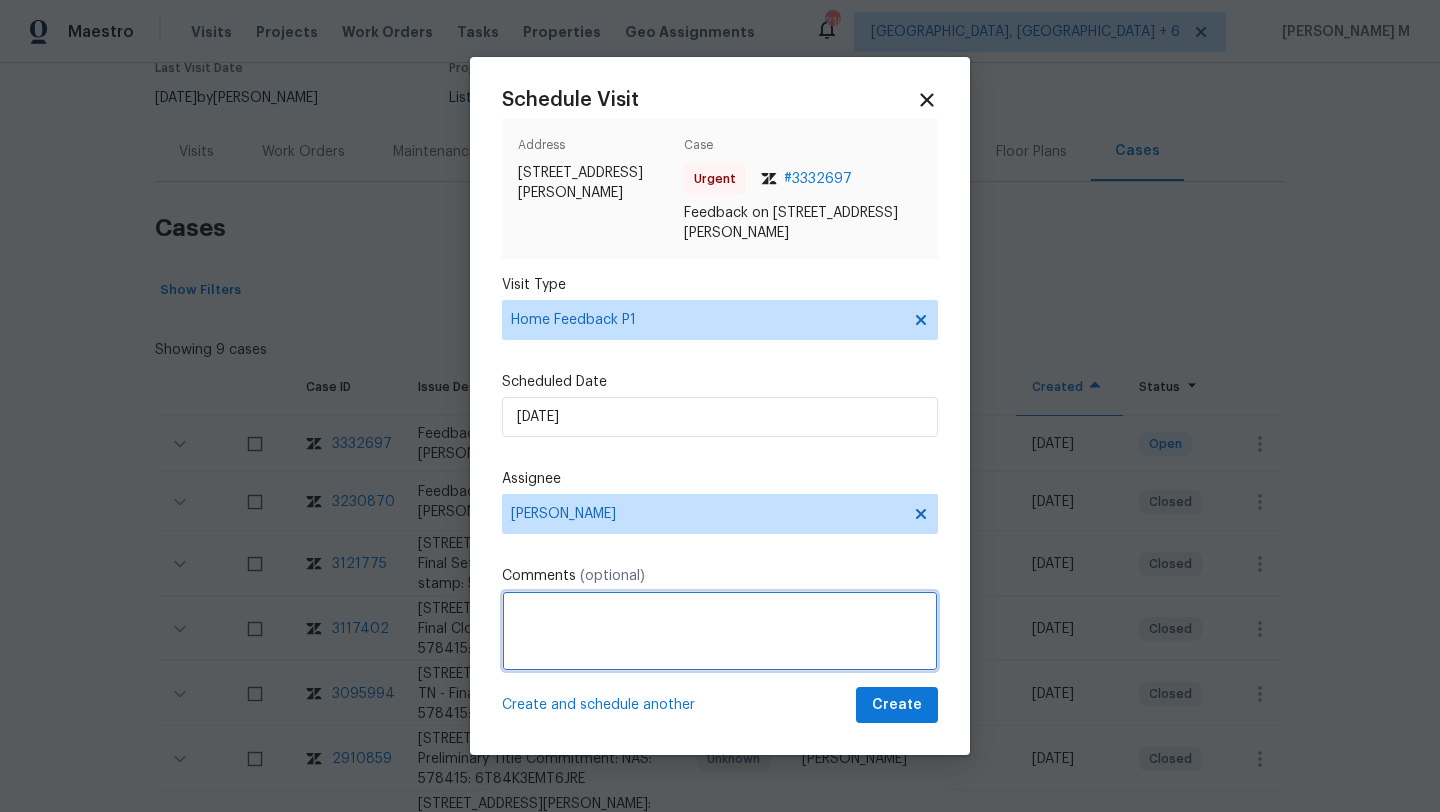 click at bounding box center (720, 631) 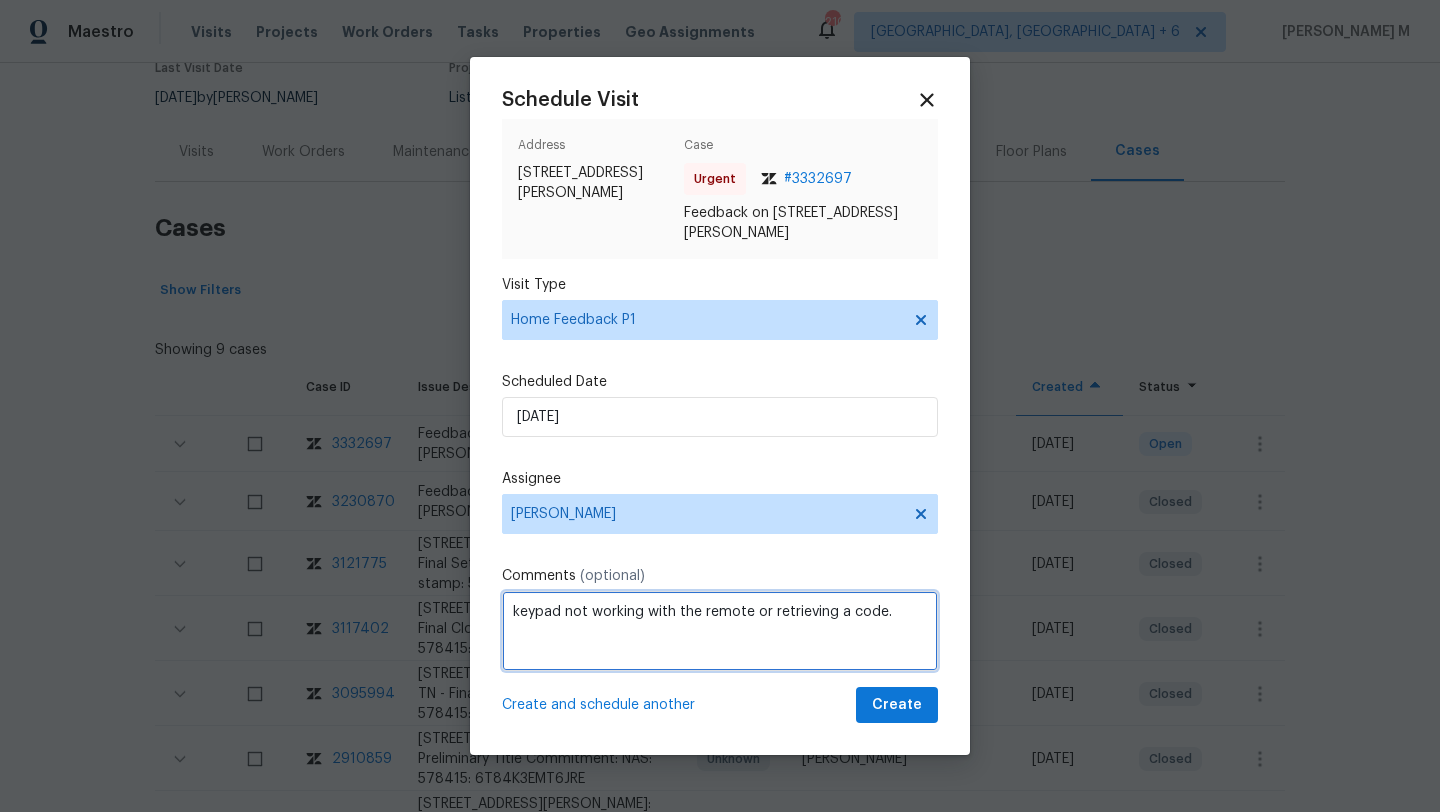 paste on "Kindly complete the visit and update if any WO needs to be created. Thank you" 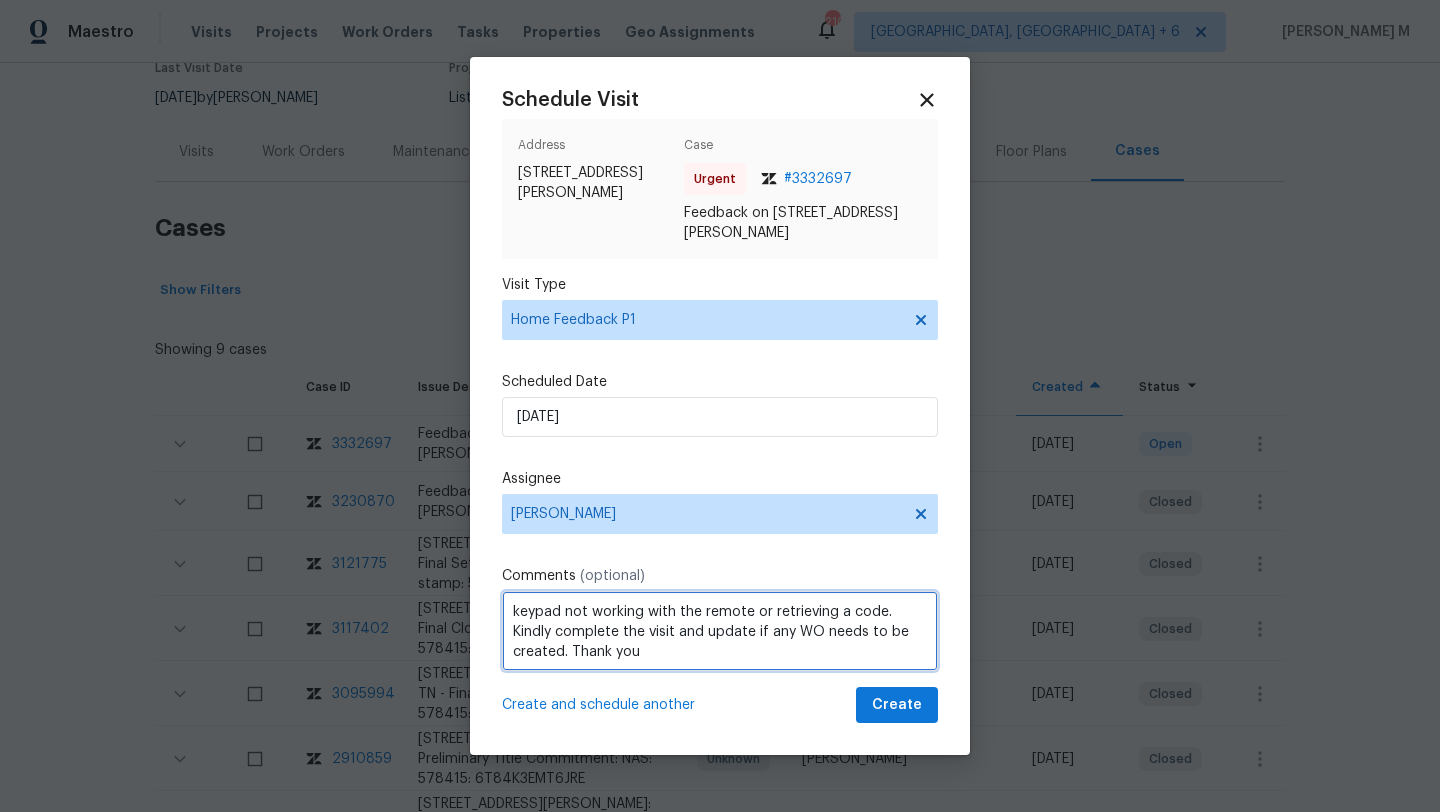scroll, scrollTop: 2, scrollLeft: 0, axis: vertical 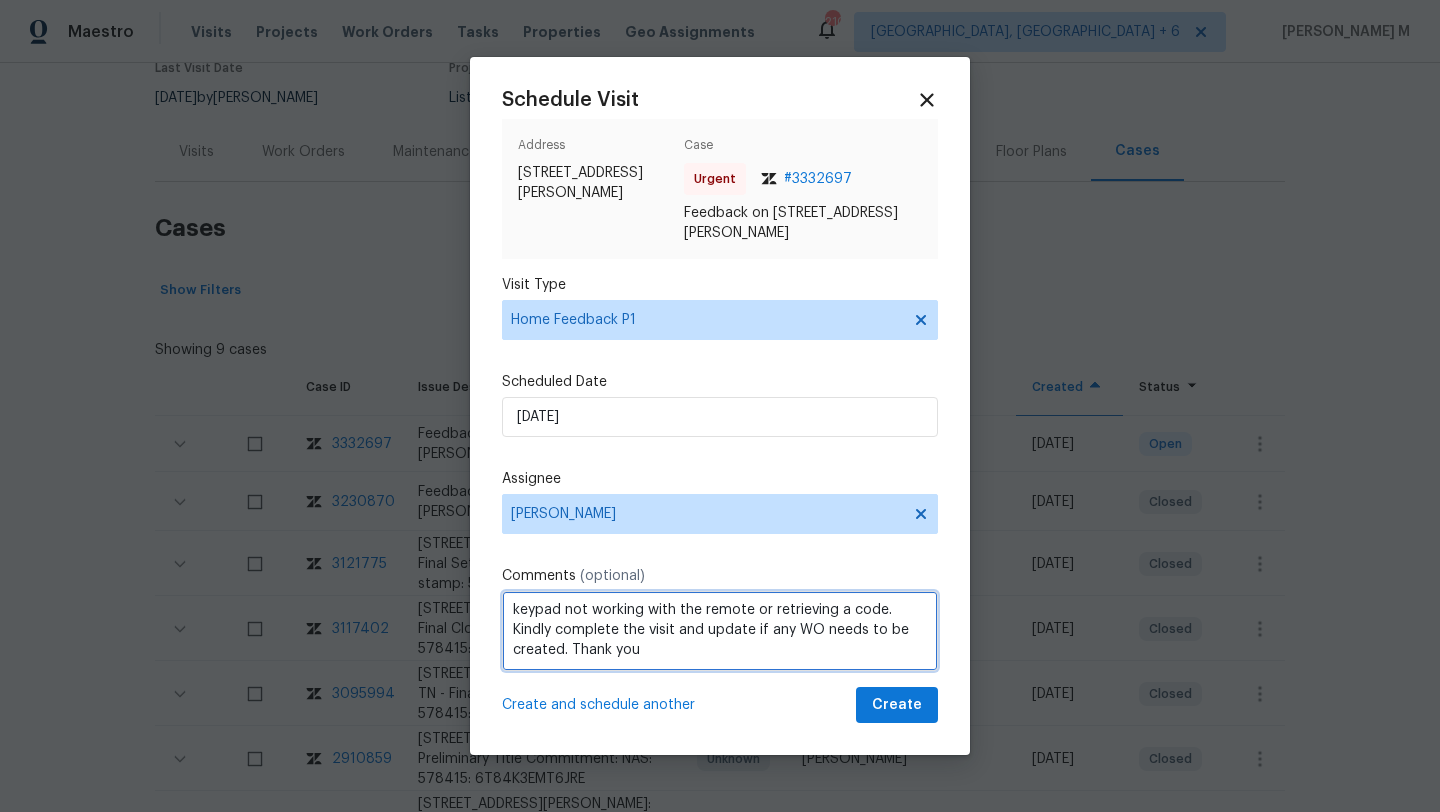 type on "keypad not working with the remote or retrieving a code. Kindly complete the visit and update if any WO needs to be created. Thank you" 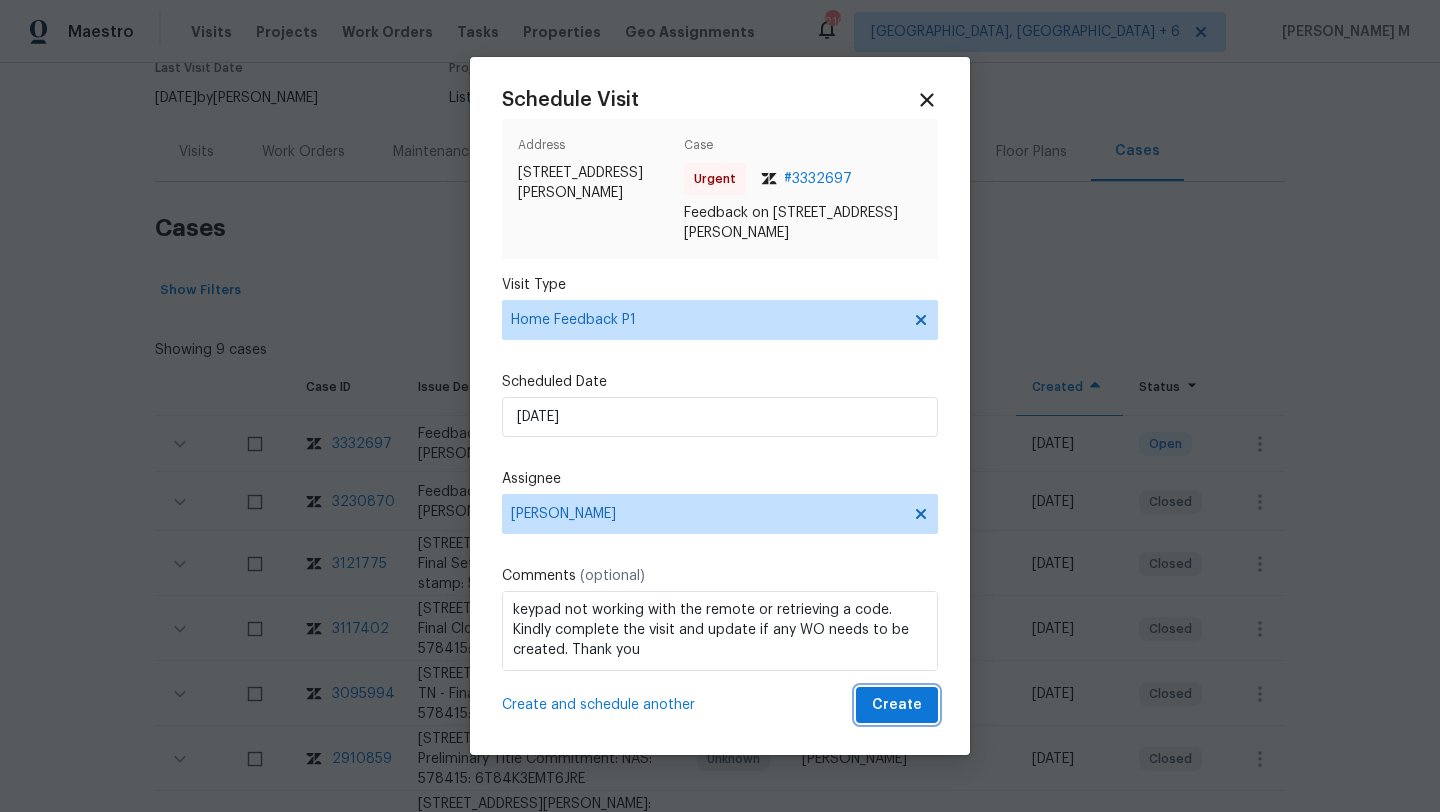 click on "Create" at bounding box center (897, 705) 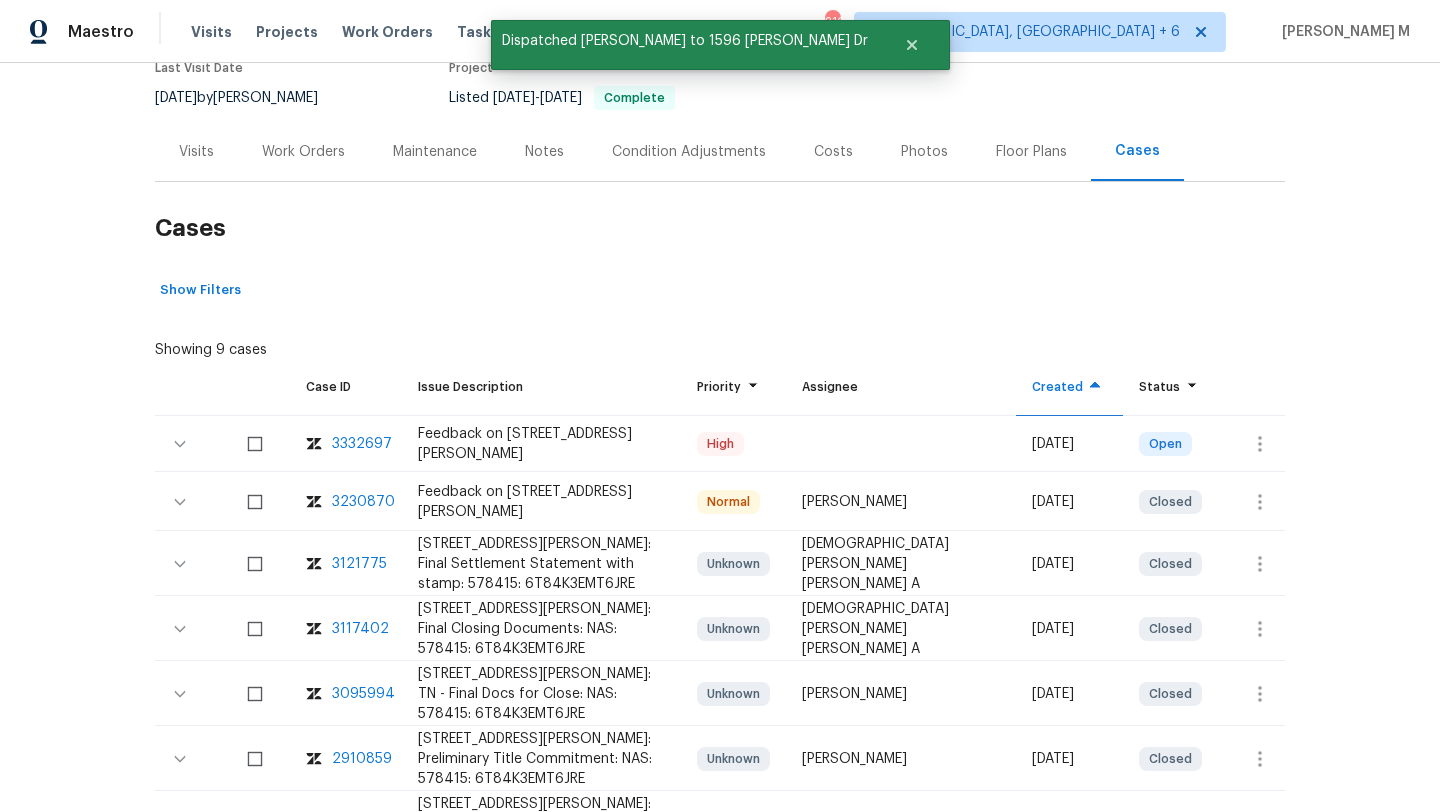 click on "Visits" at bounding box center [196, 152] 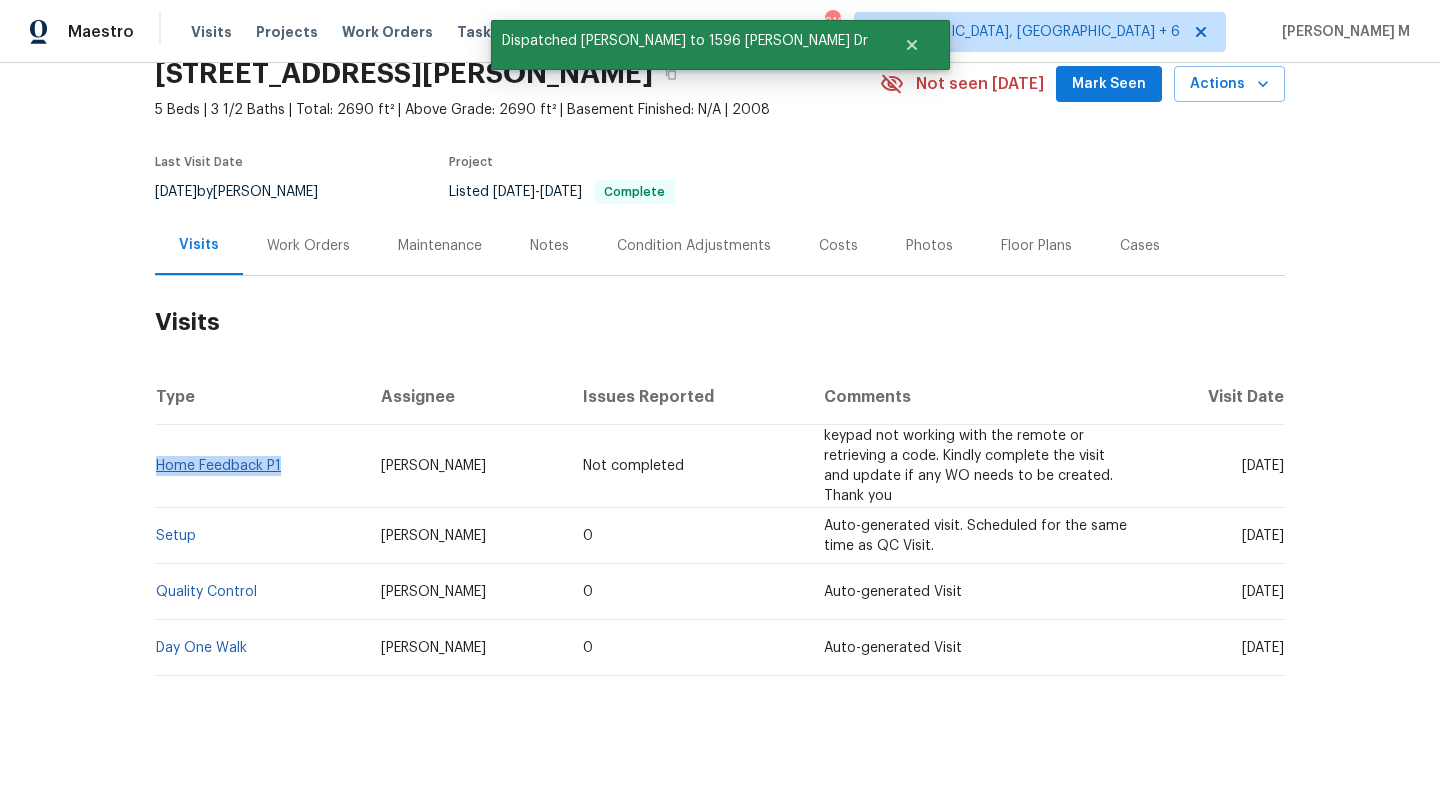 copy on "Home Feedback P1" 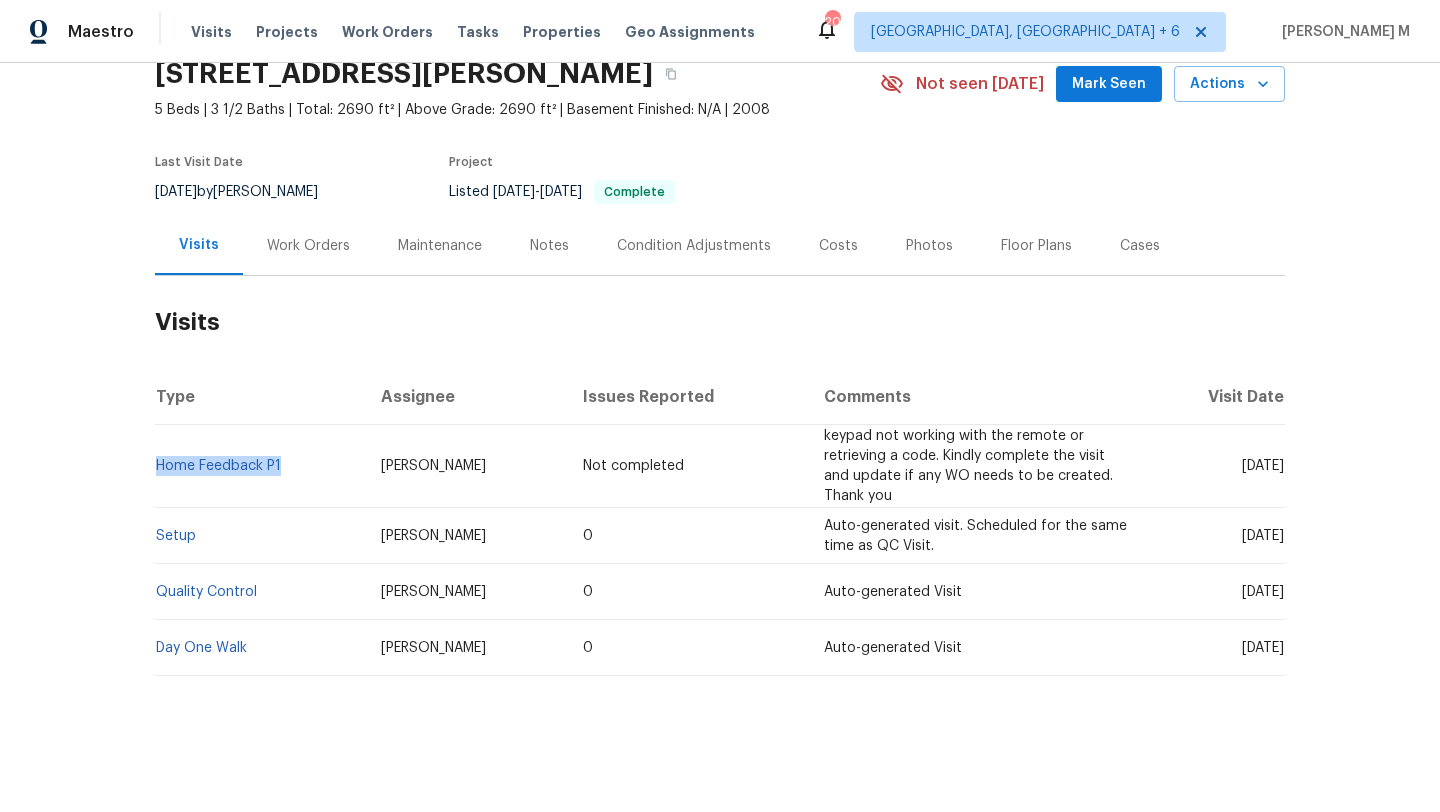 drag, startPoint x: 1207, startPoint y: 453, endPoint x: 1238, endPoint y: 453, distance: 31 